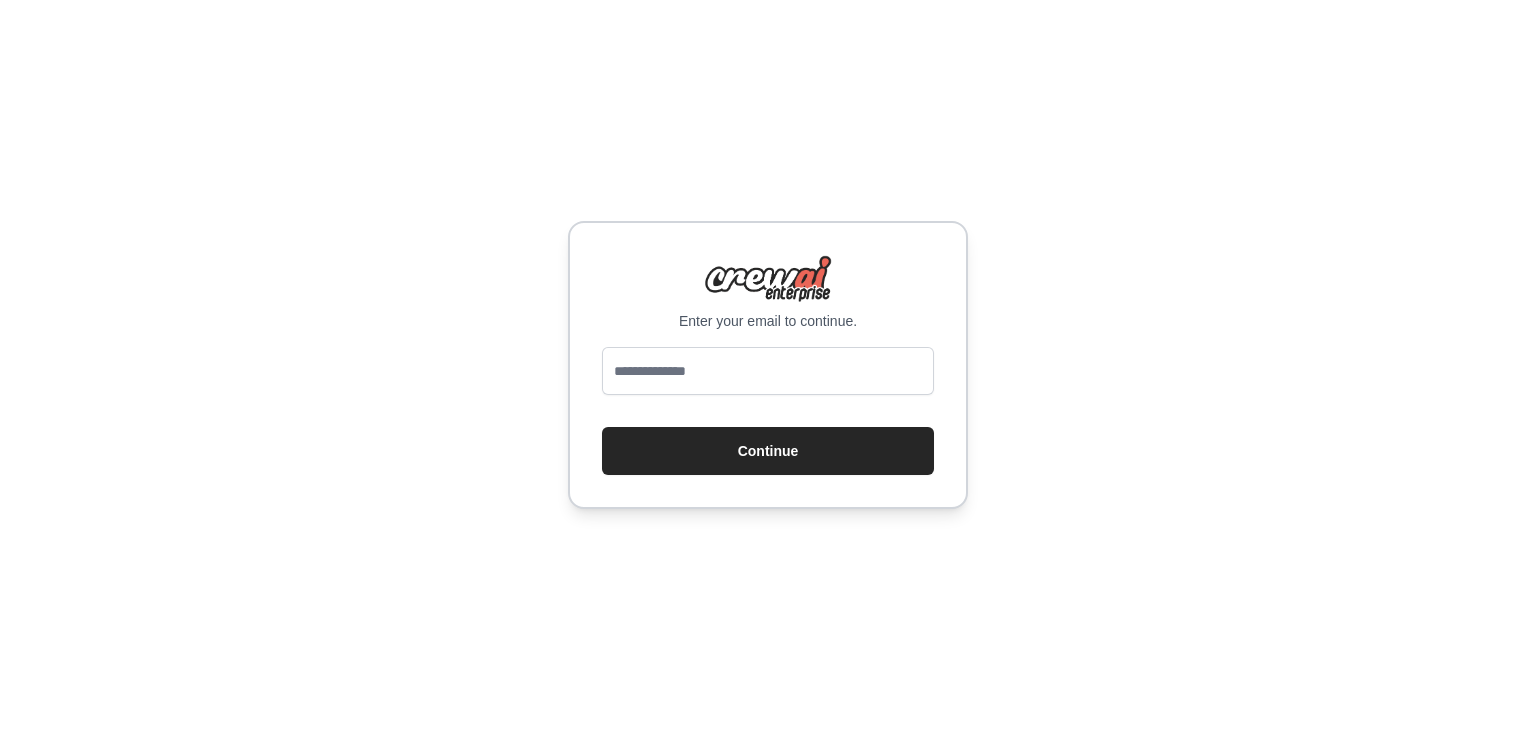 scroll, scrollTop: 0, scrollLeft: 0, axis: both 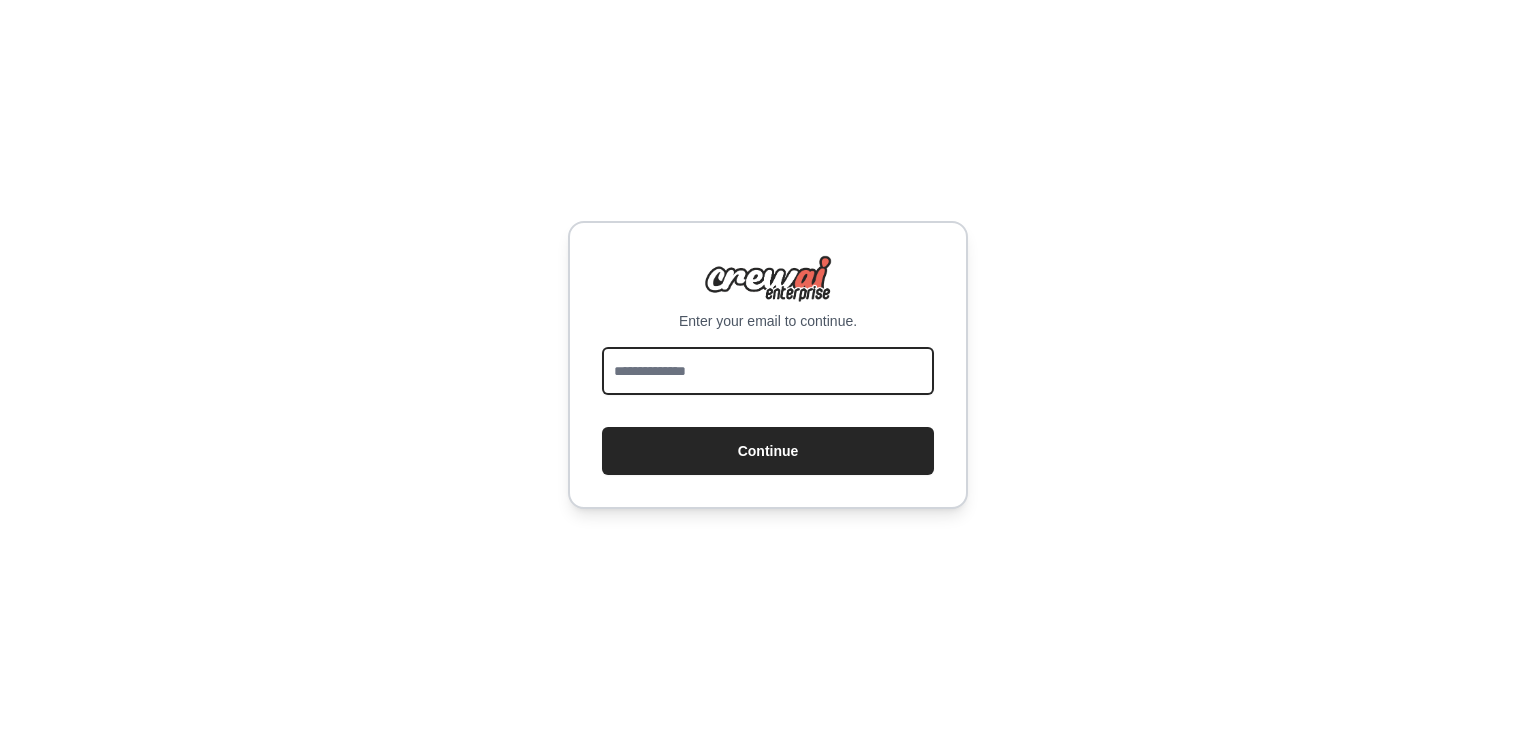 click at bounding box center (768, 371) 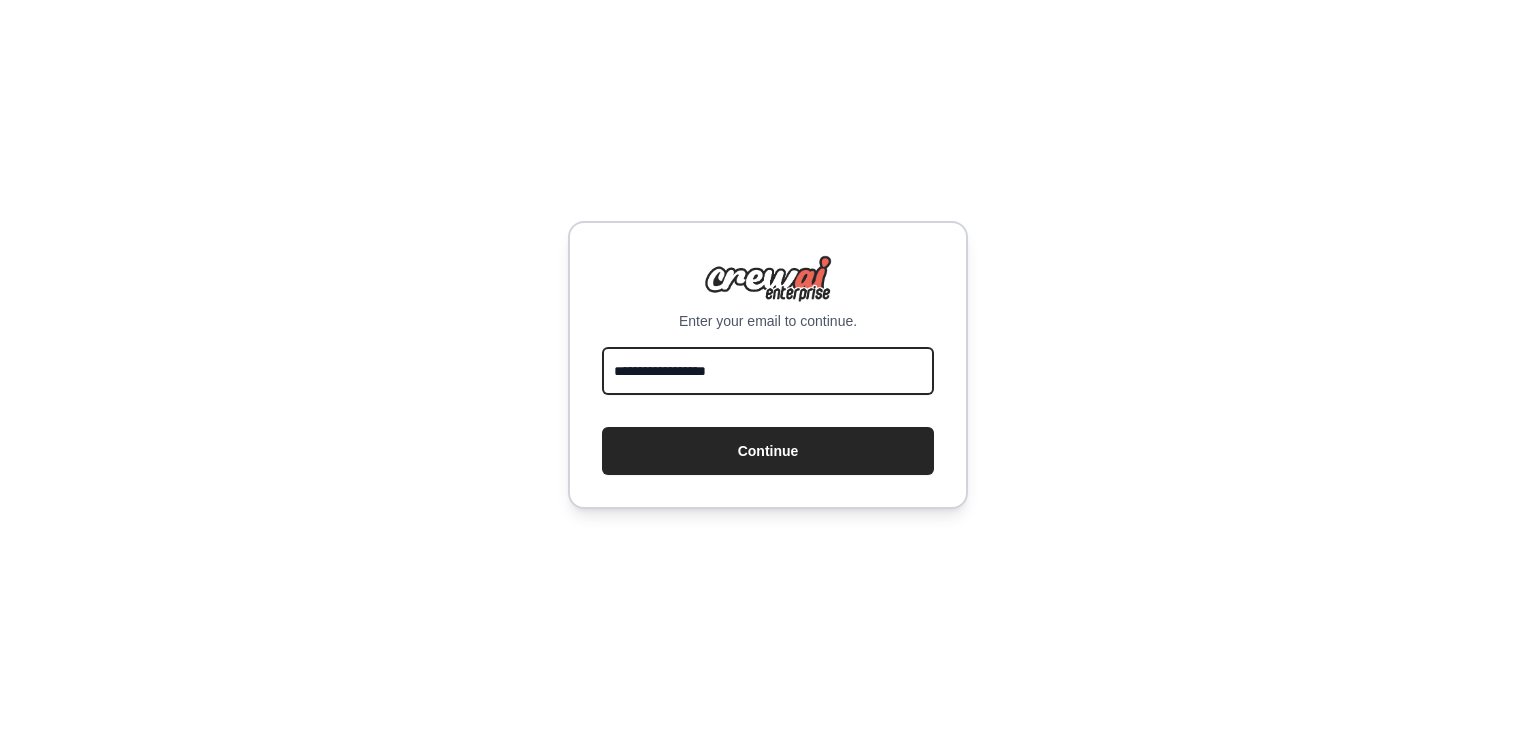 type on "**********" 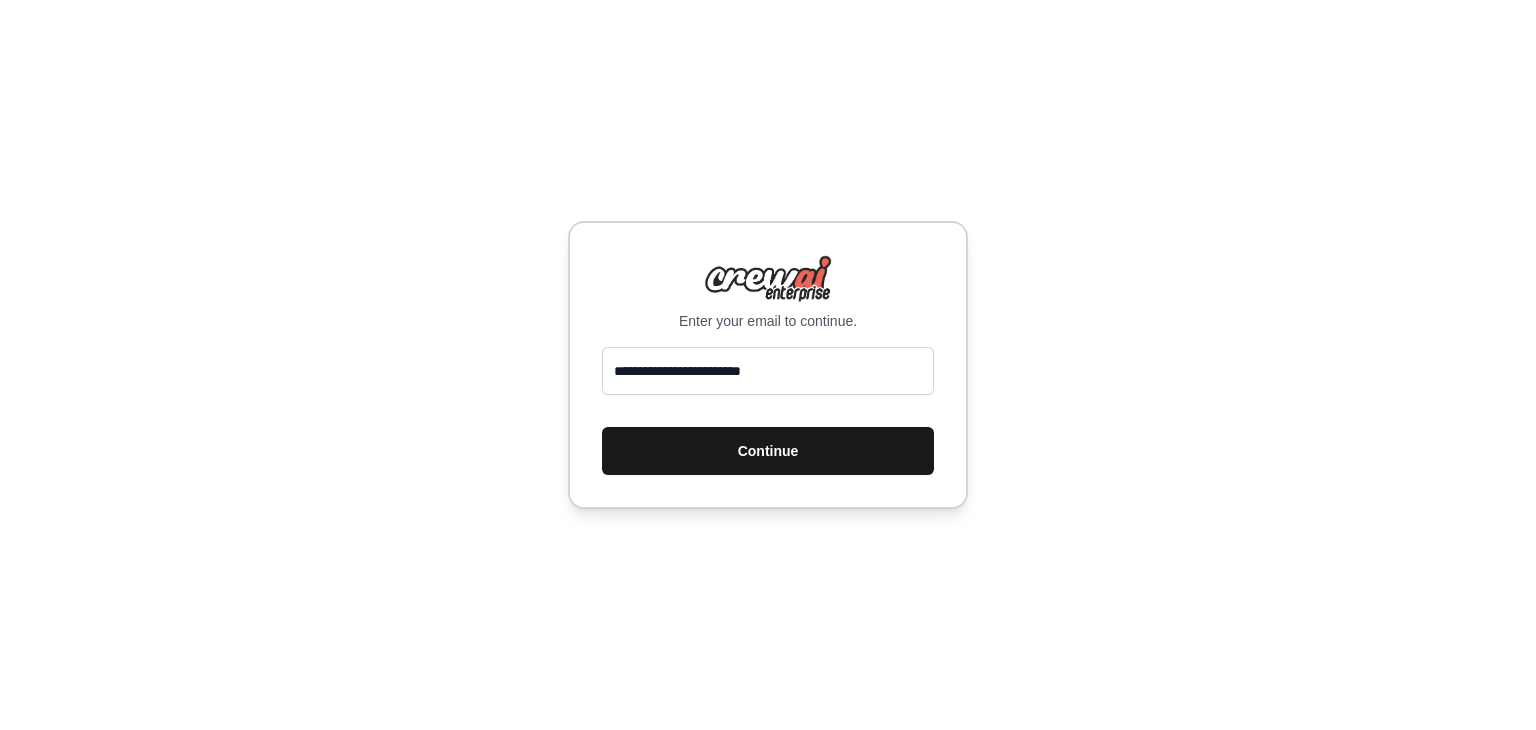 click on "Continue" at bounding box center (768, 451) 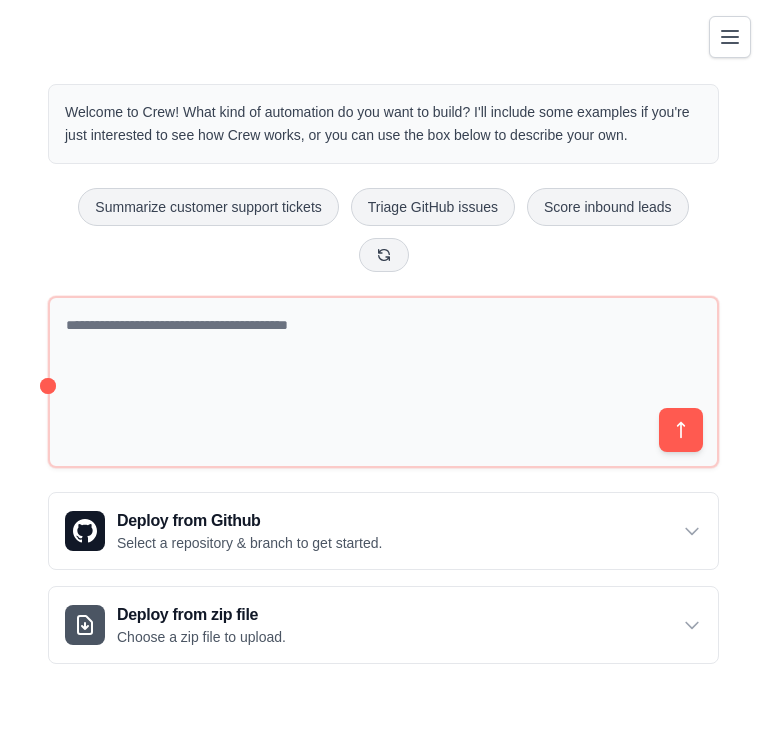 scroll, scrollTop: 0, scrollLeft: 0, axis: both 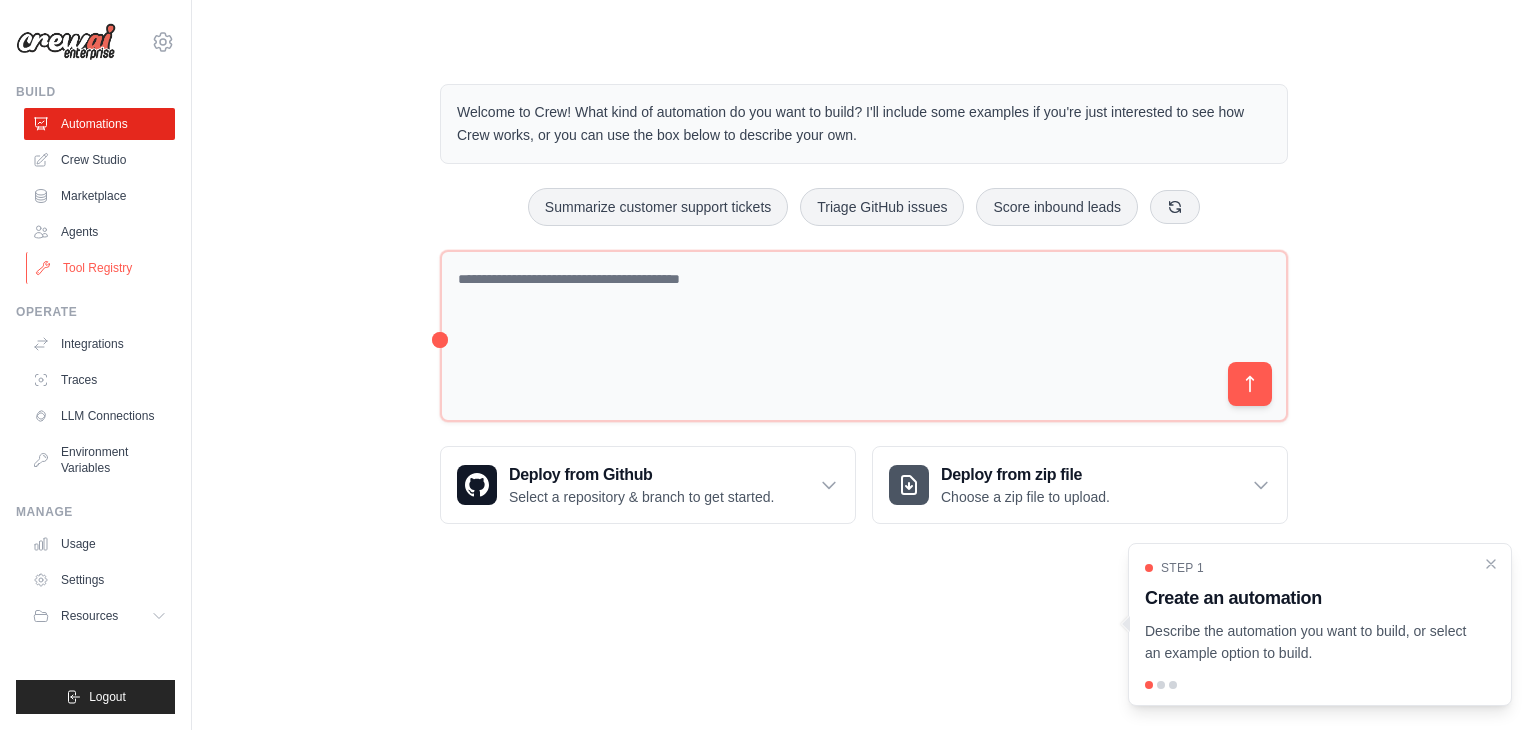 click on "Tool Registry" at bounding box center [101, 268] 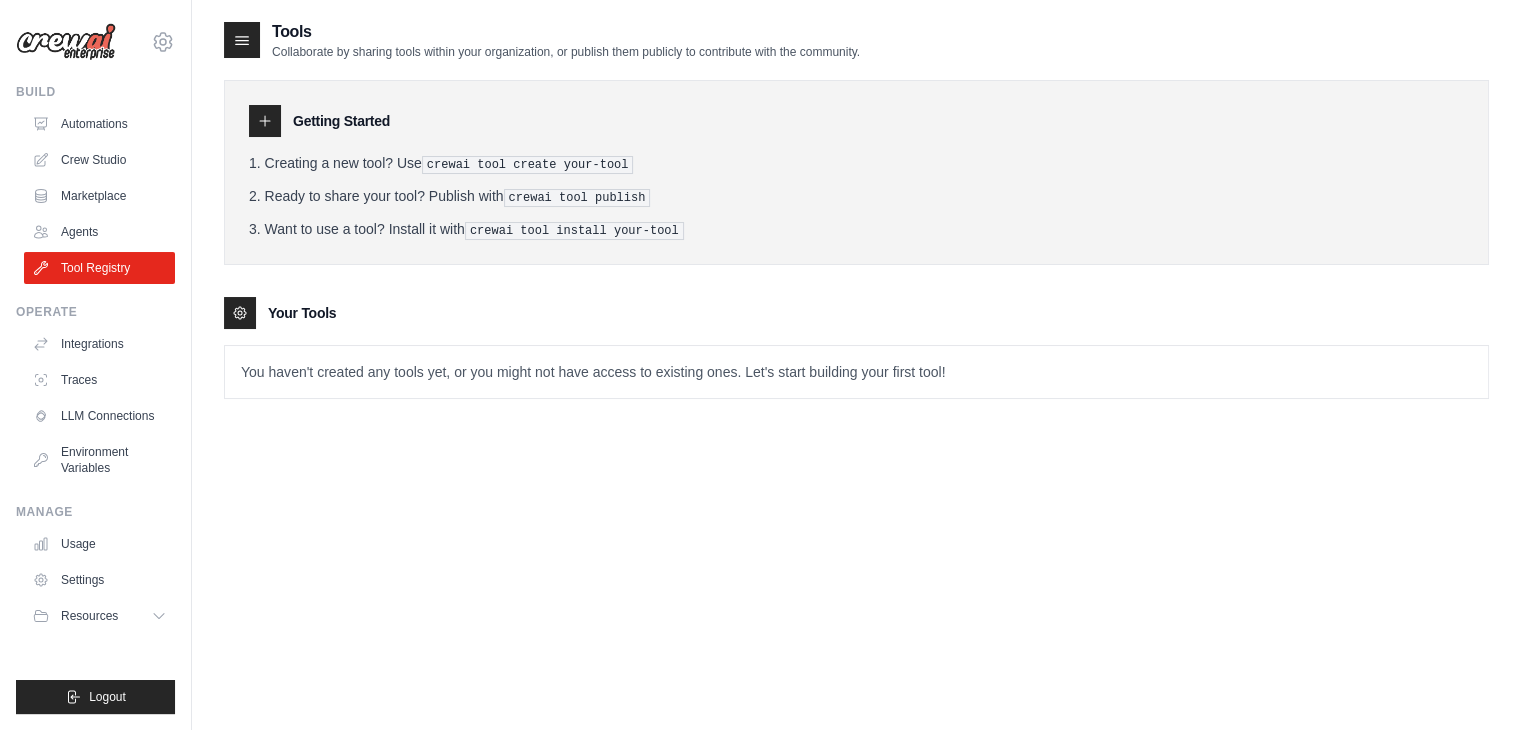click at bounding box center [242, 40] 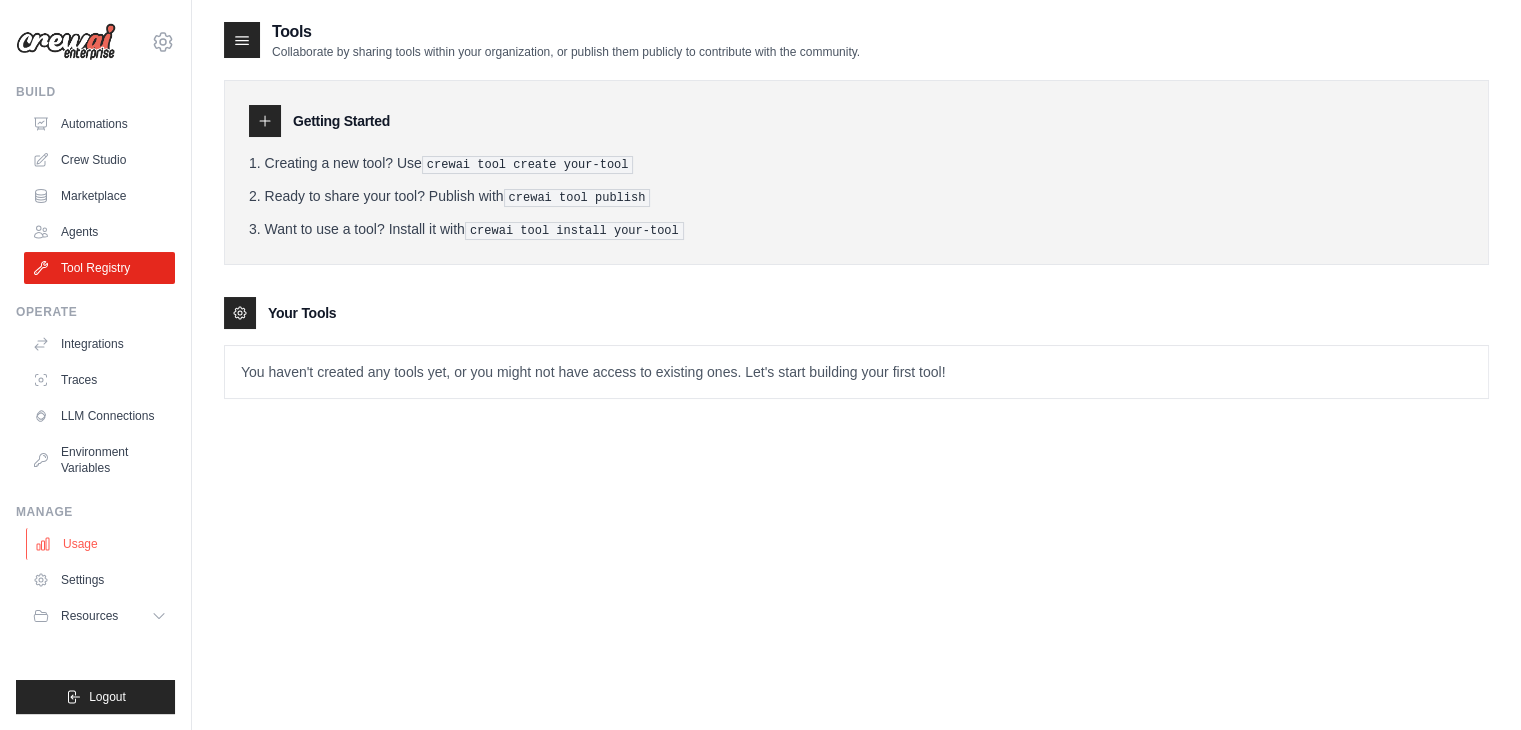 click on "Usage" at bounding box center (101, 544) 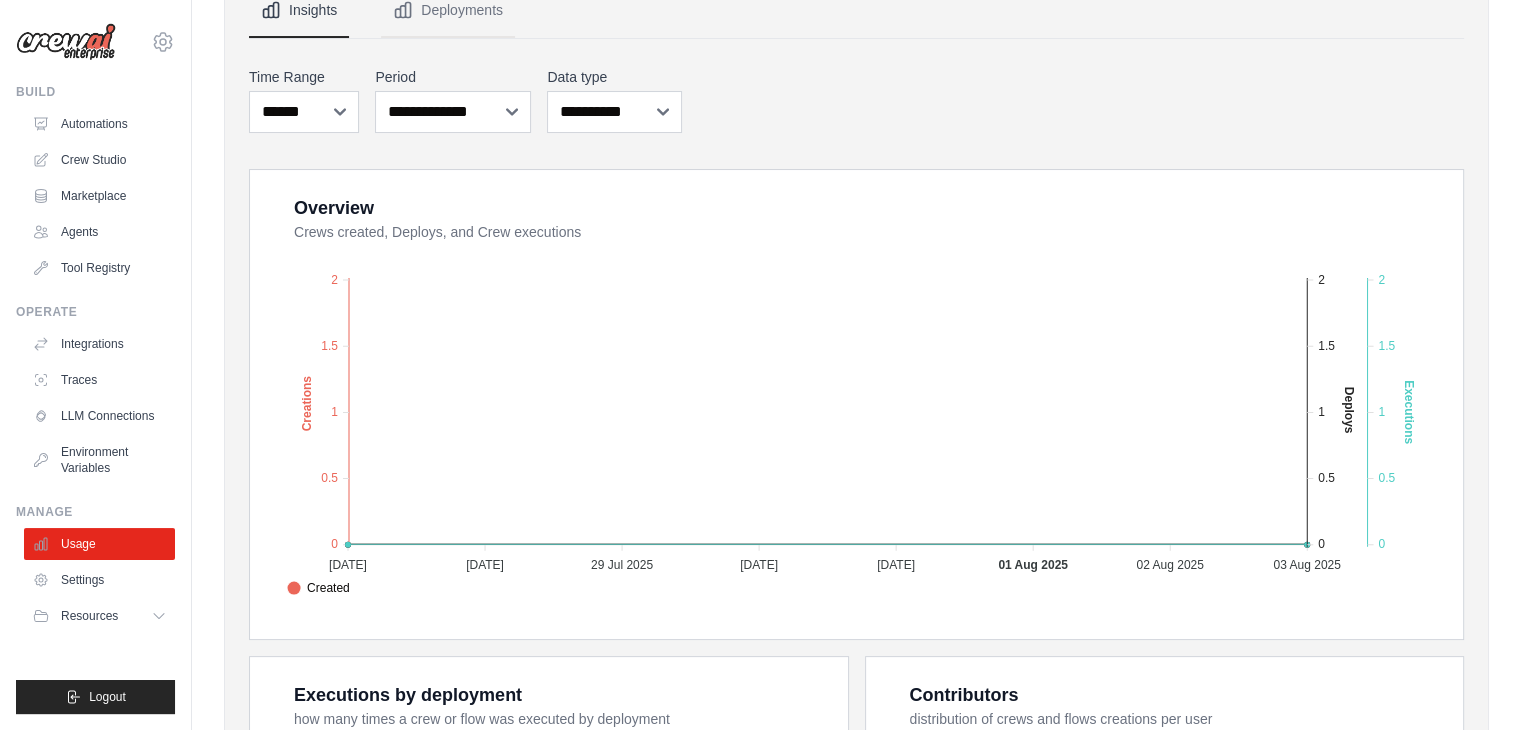 scroll, scrollTop: 212, scrollLeft: 0, axis: vertical 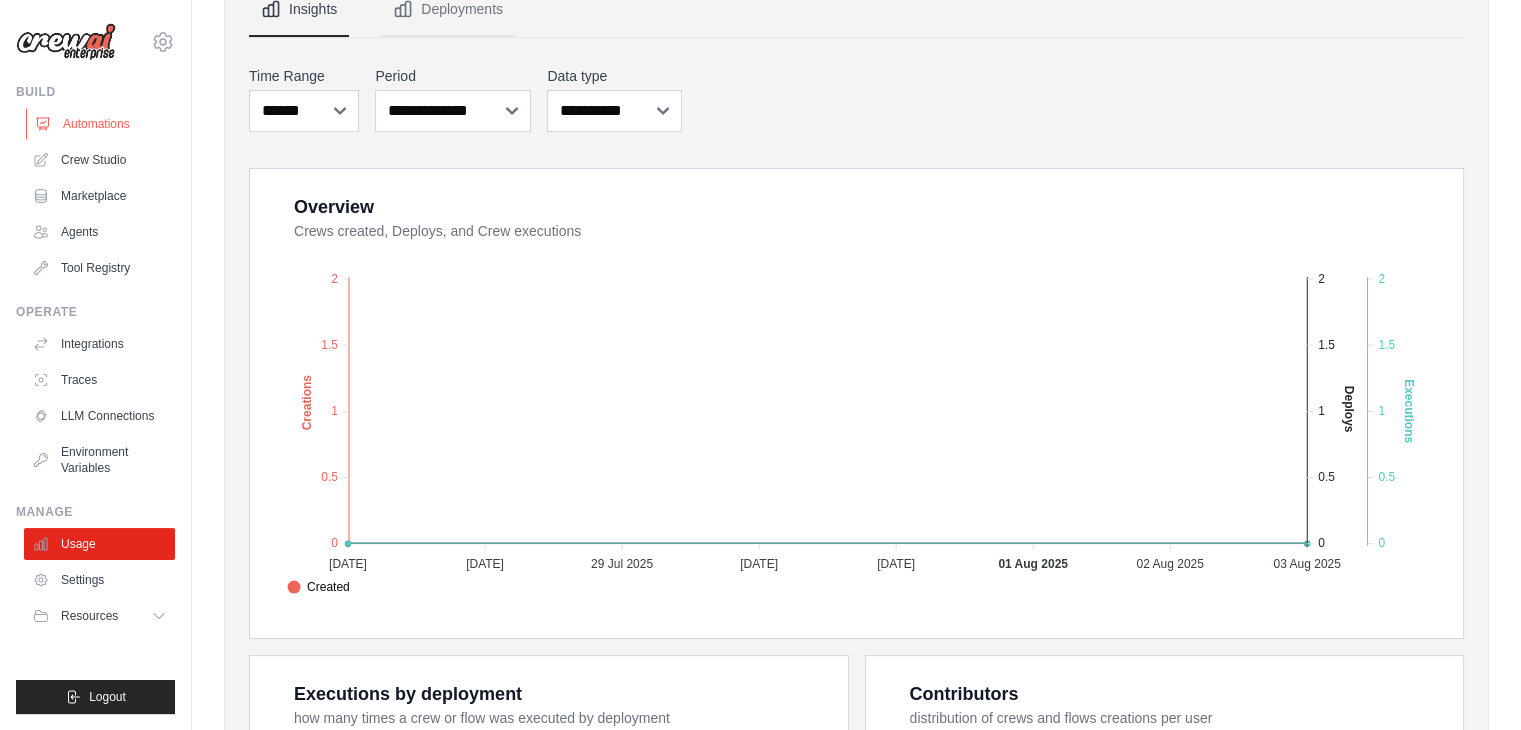 click on "Automations" at bounding box center (101, 124) 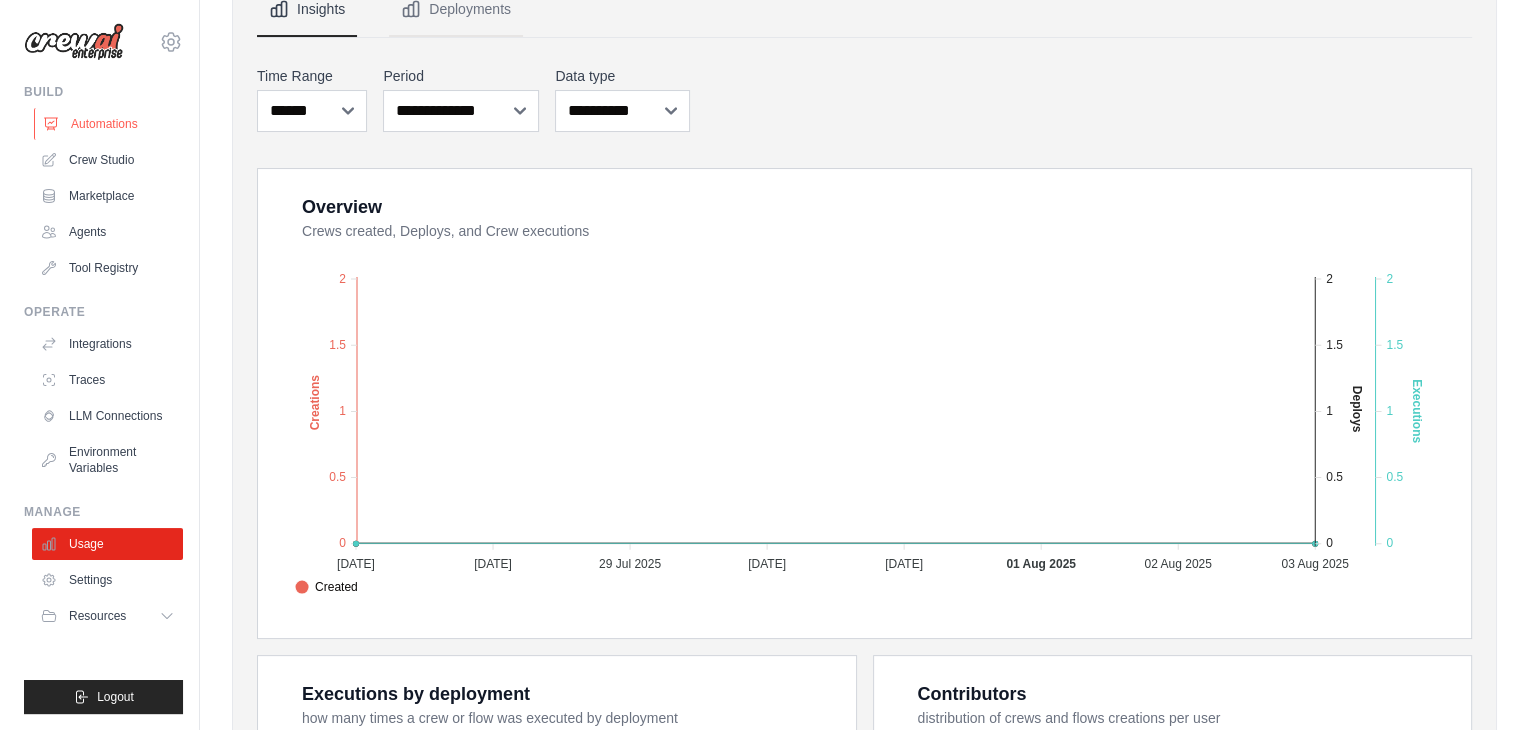 scroll, scrollTop: 0, scrollLeft: 0, axis: both 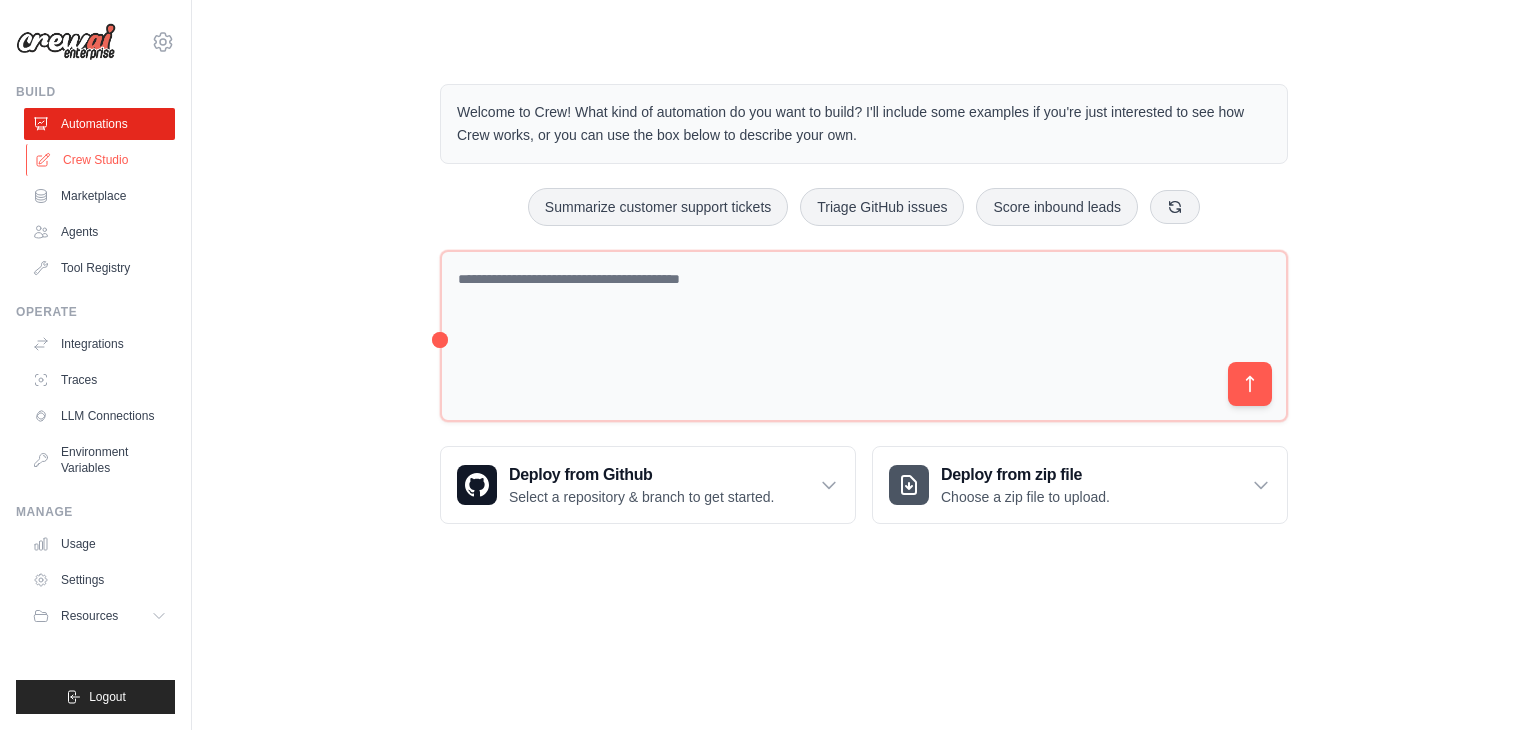 click on "Crew Studio" at bounding box center (101, 160) 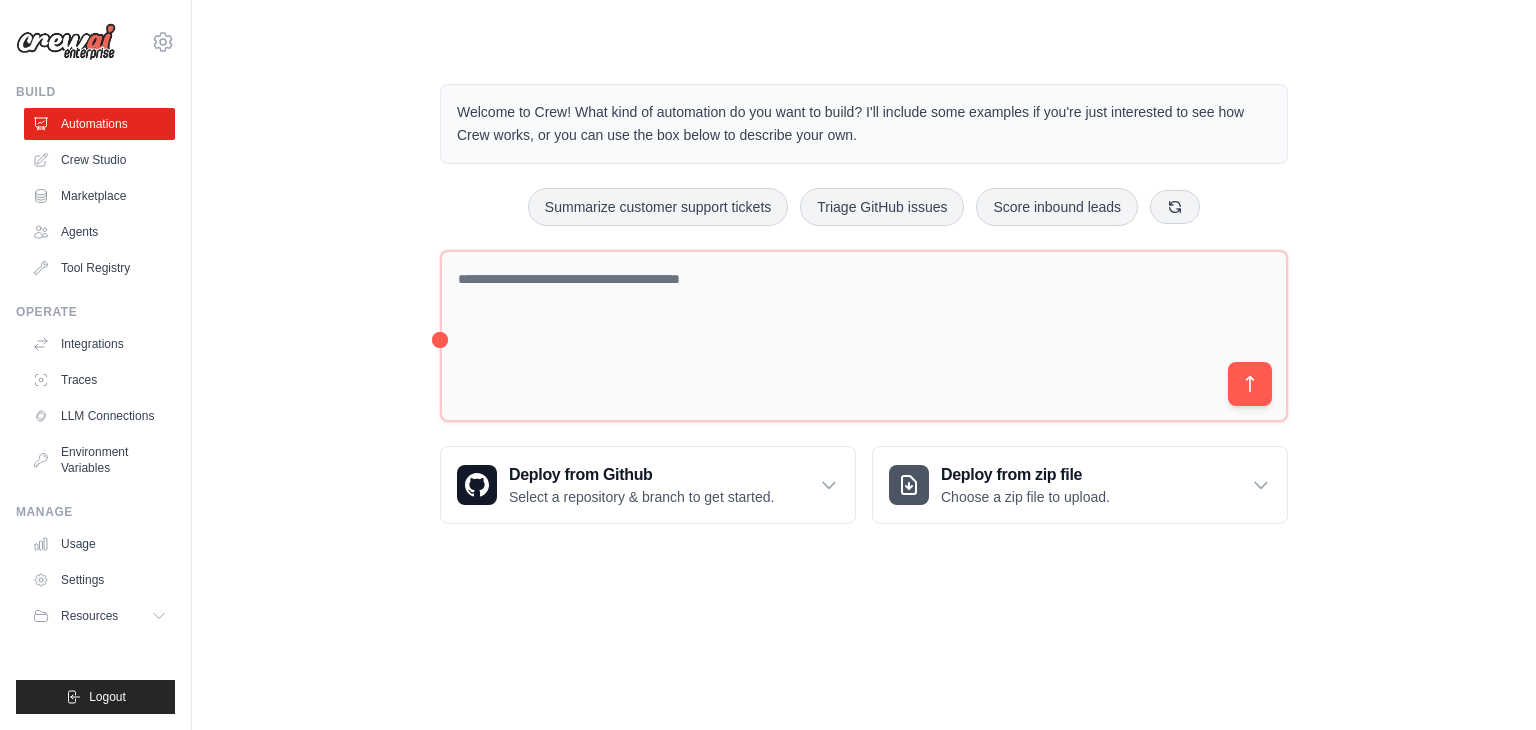 scroll, scrollTop: 0, scrollLeft: 0, axis: both 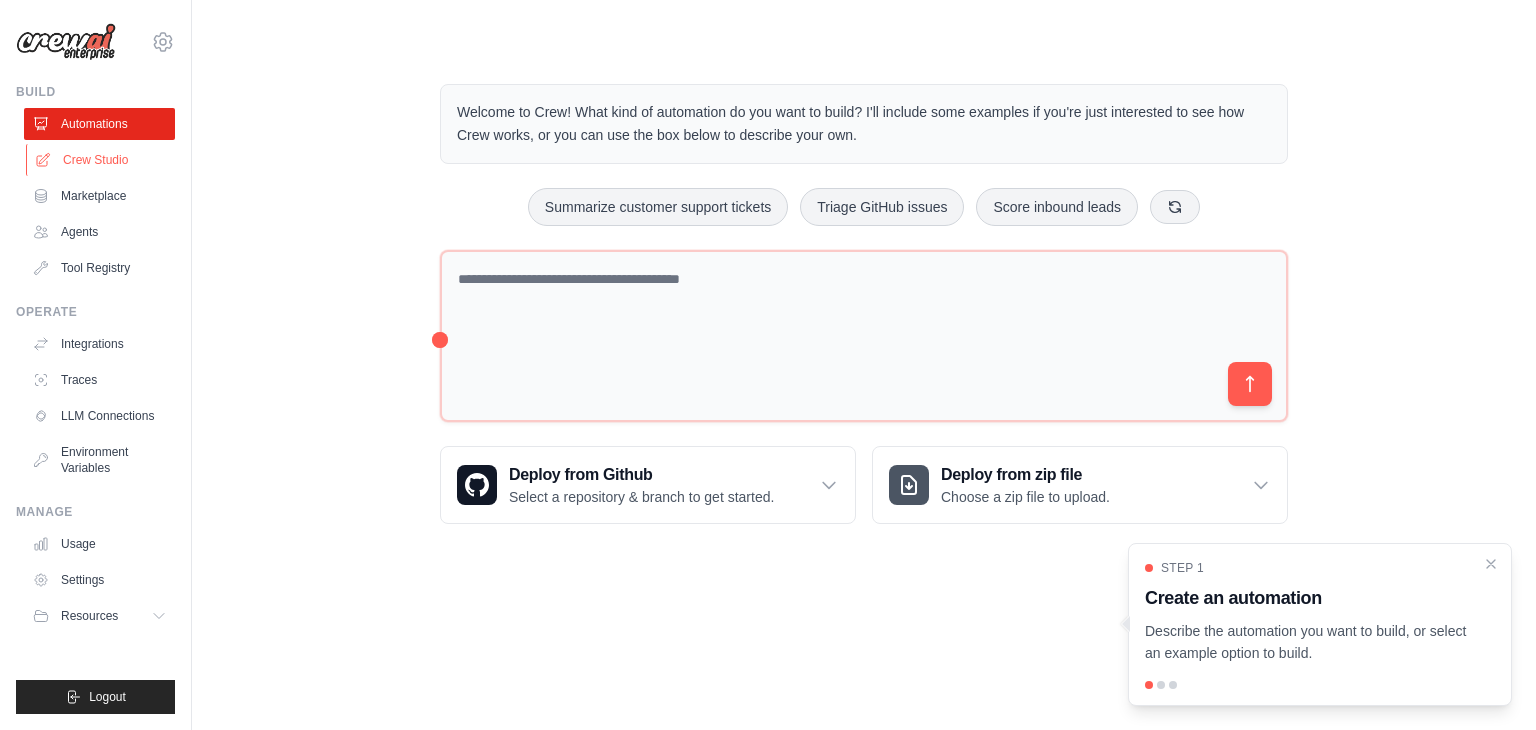 click on "Crew Studio" at bounding box center (101, 160) 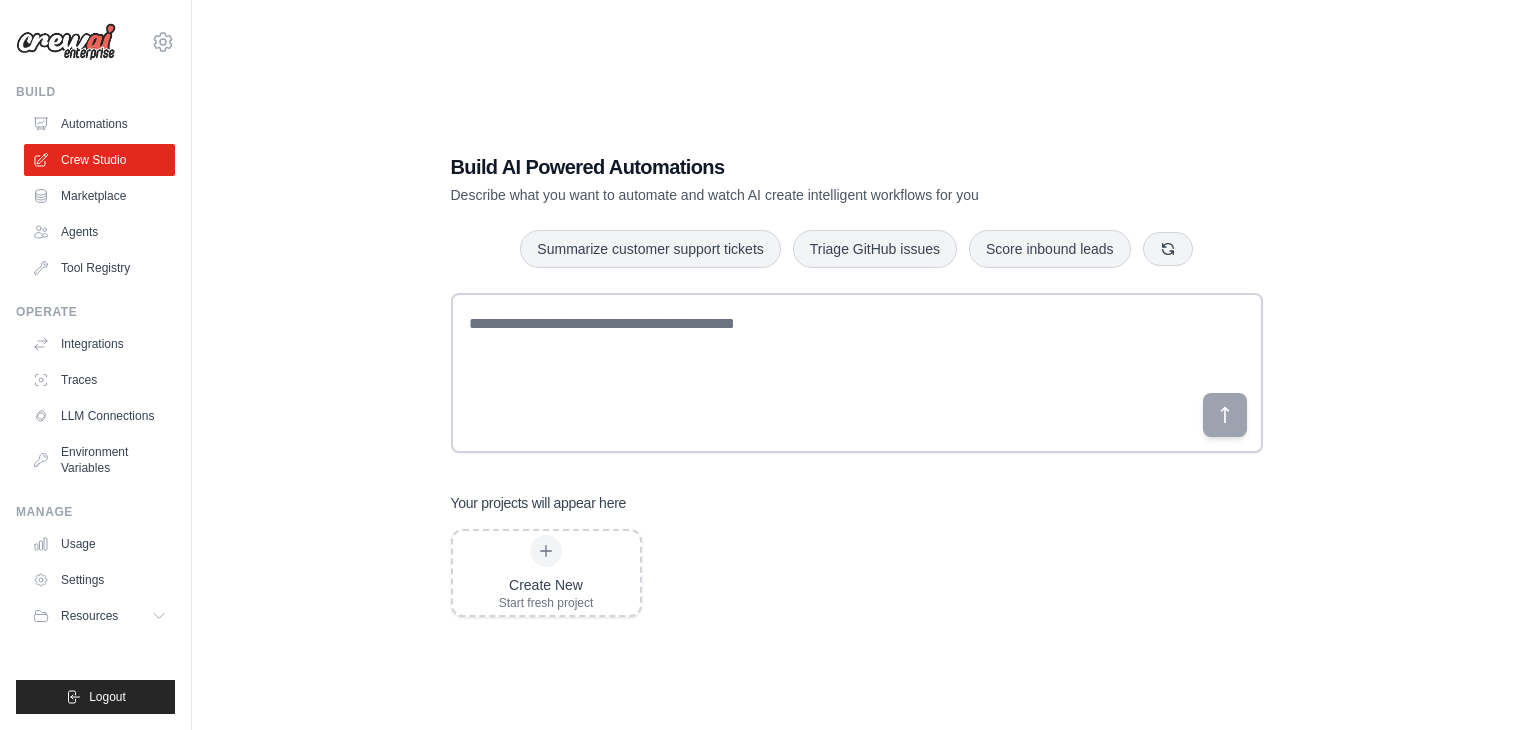 scroll, scrollTop: 0, scrollLeft: 0, axis: both 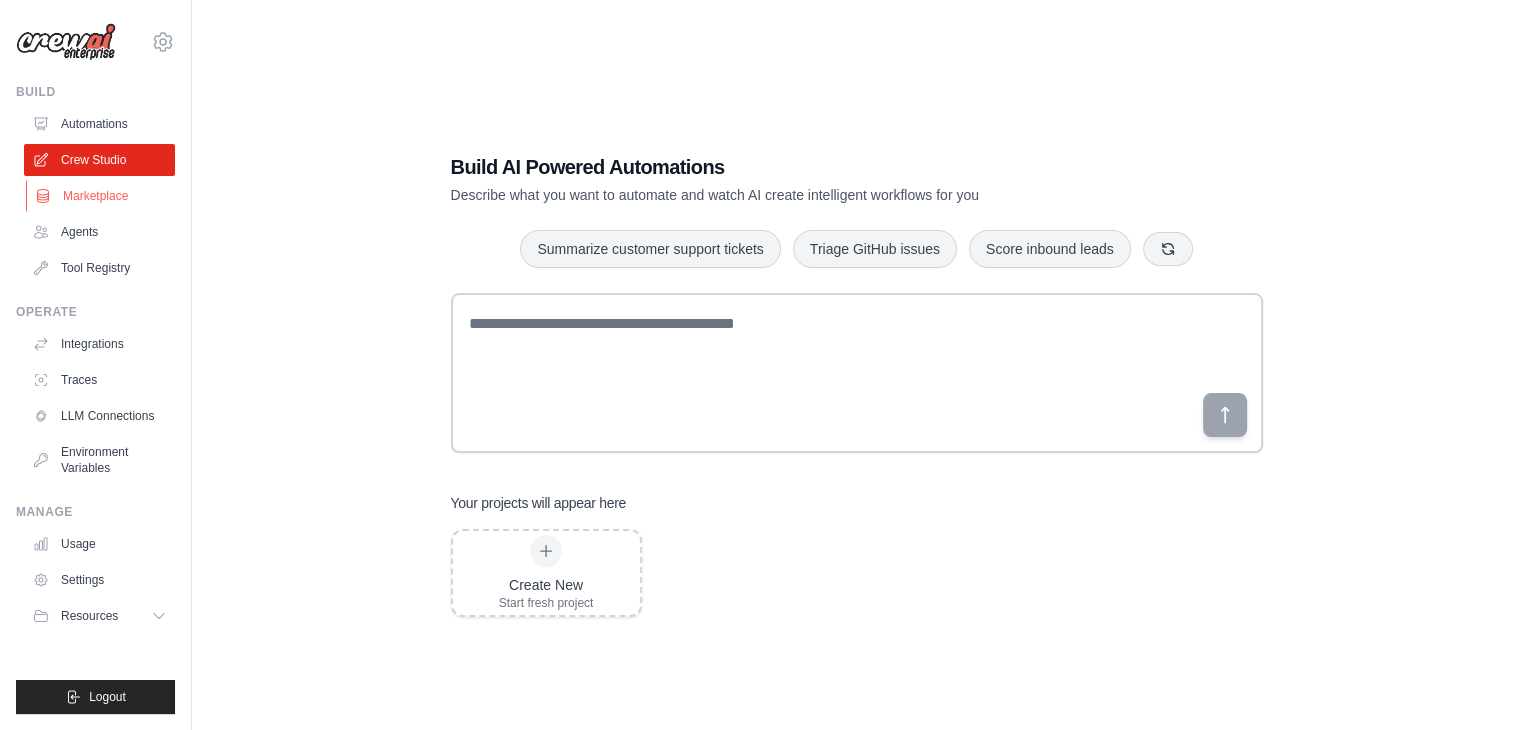 click on "Marketplace" at bounding box center (101, 196) 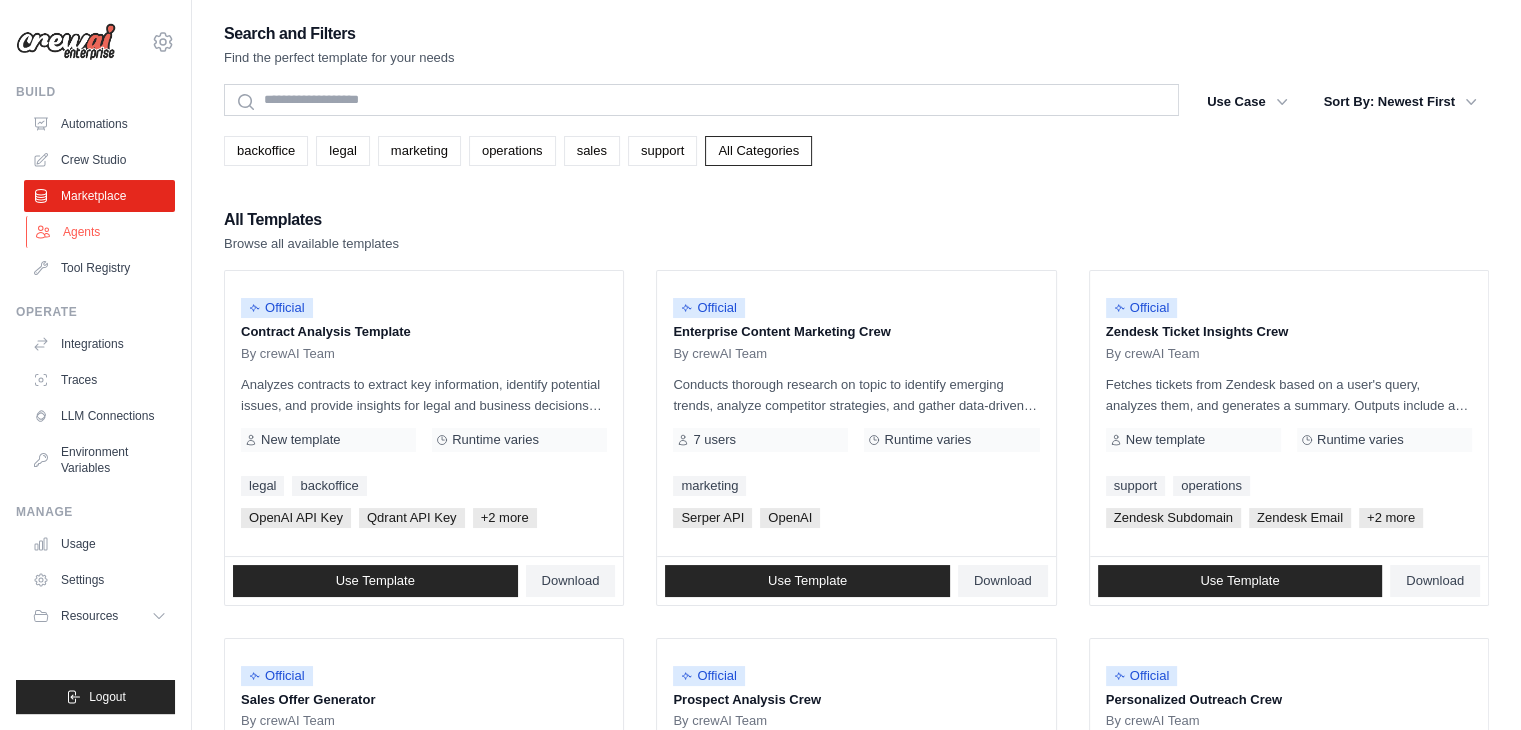 click on "Agents" at bounding box center [101, 232] 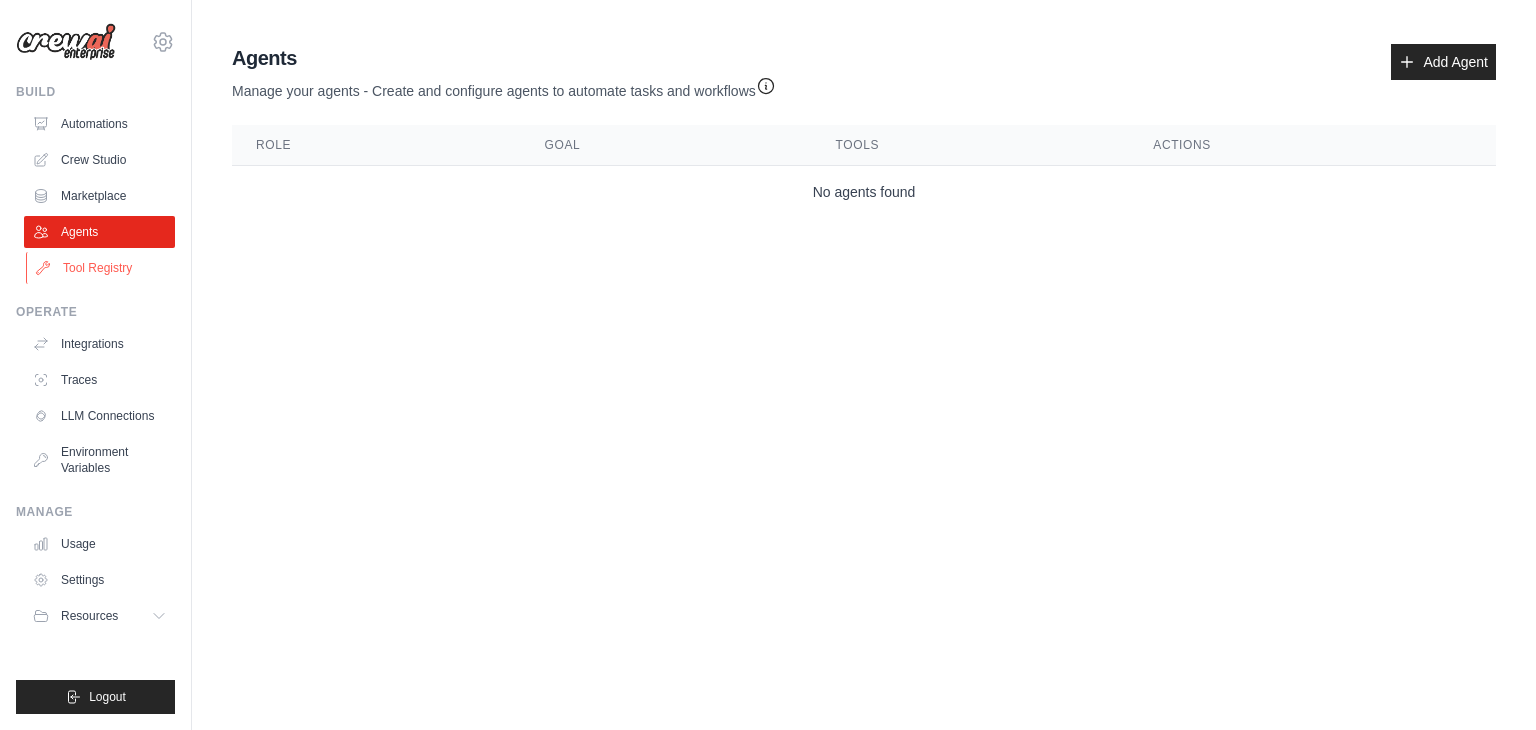 click on "Tool Registry" at bounding box center (101, 268) 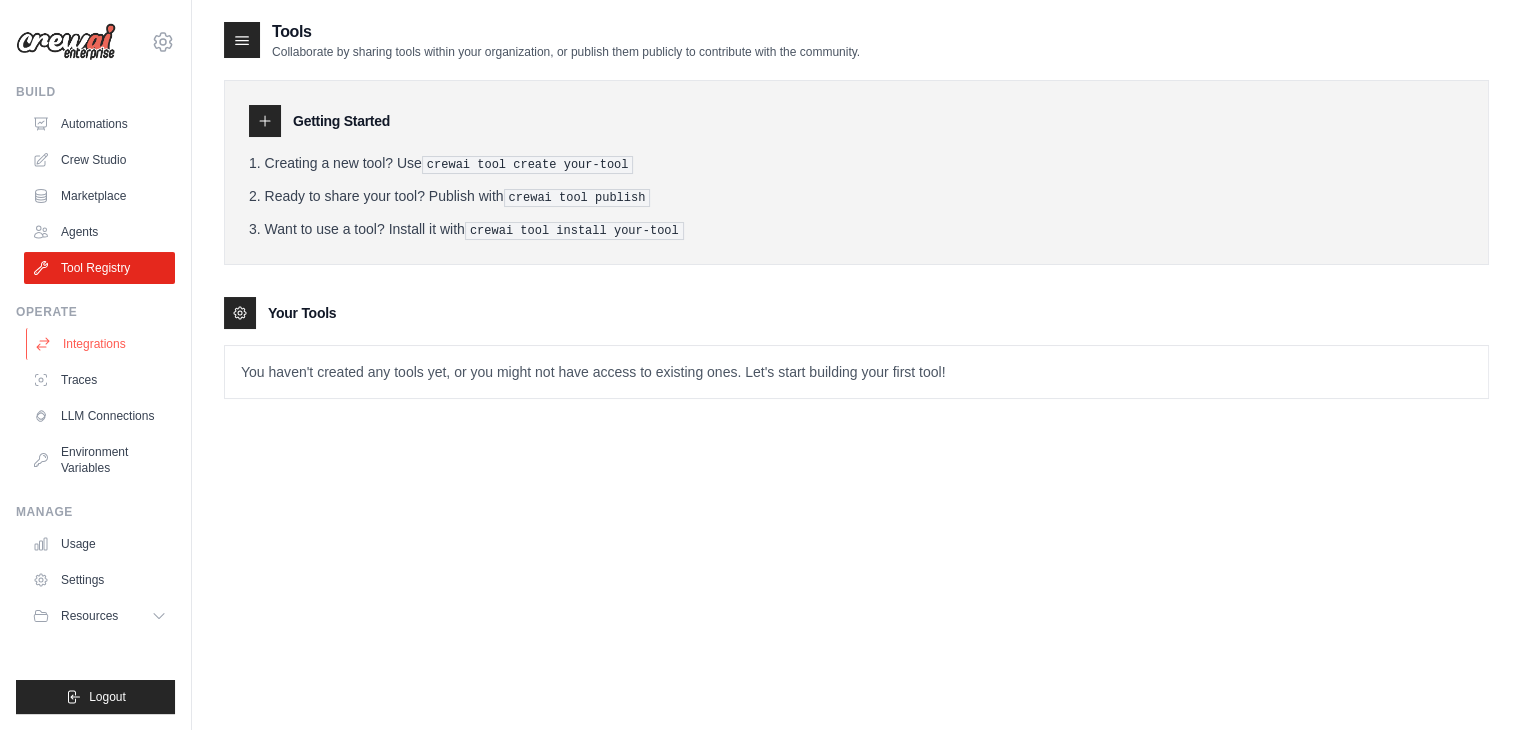 click on "Integrations" at bounding box center [101, 344] 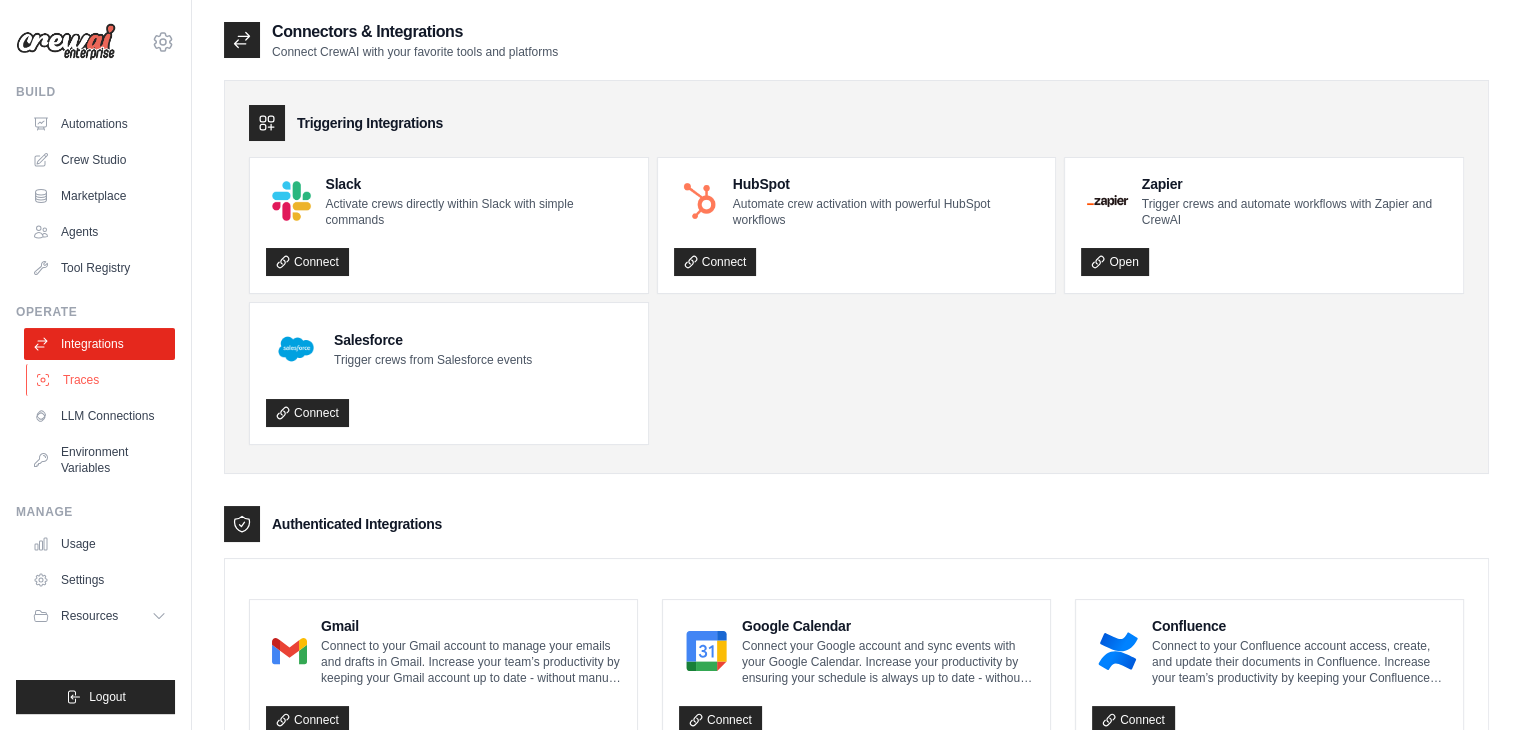 click on "Traces" at bounding box center [101, 380] 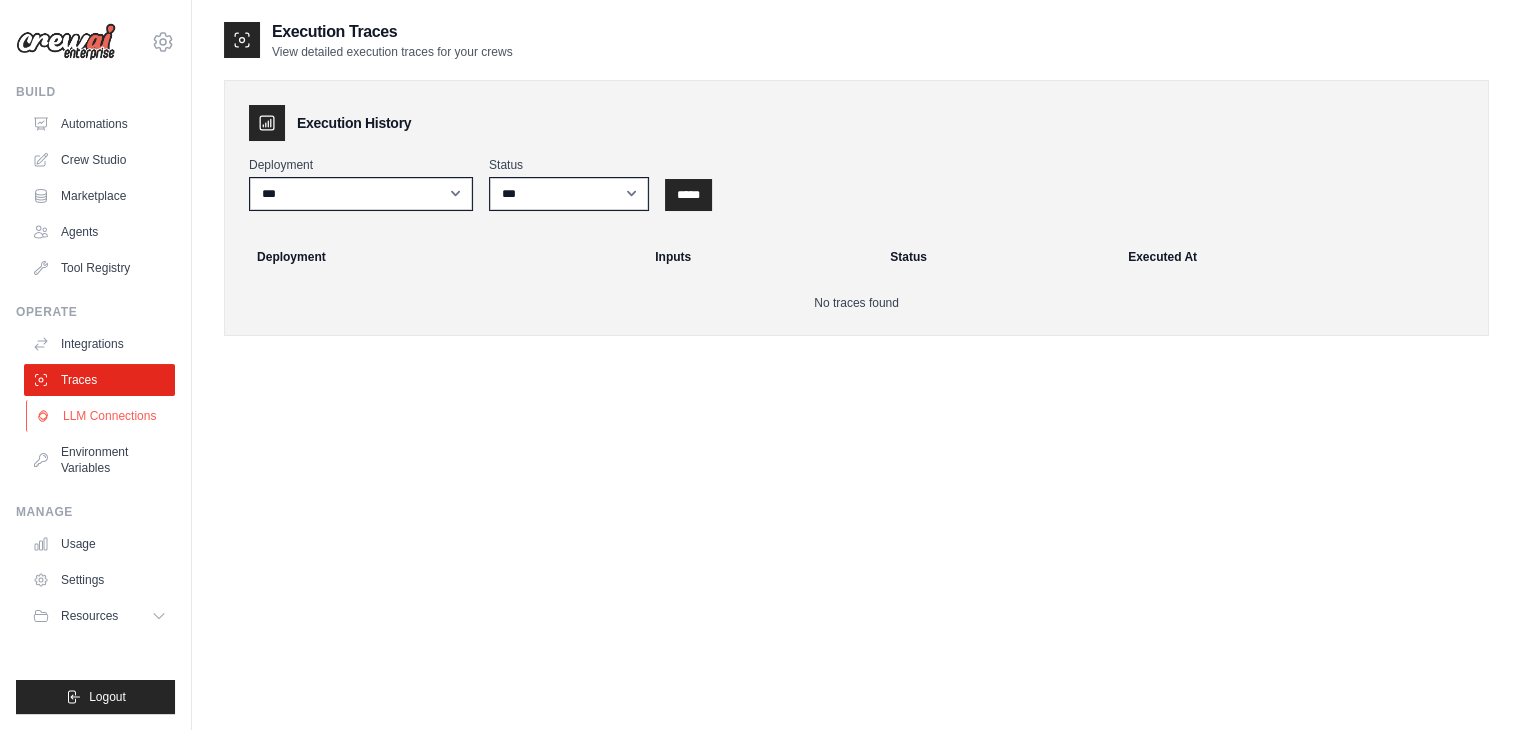 click on "LLM Connections" at bounding box center (101, 416) 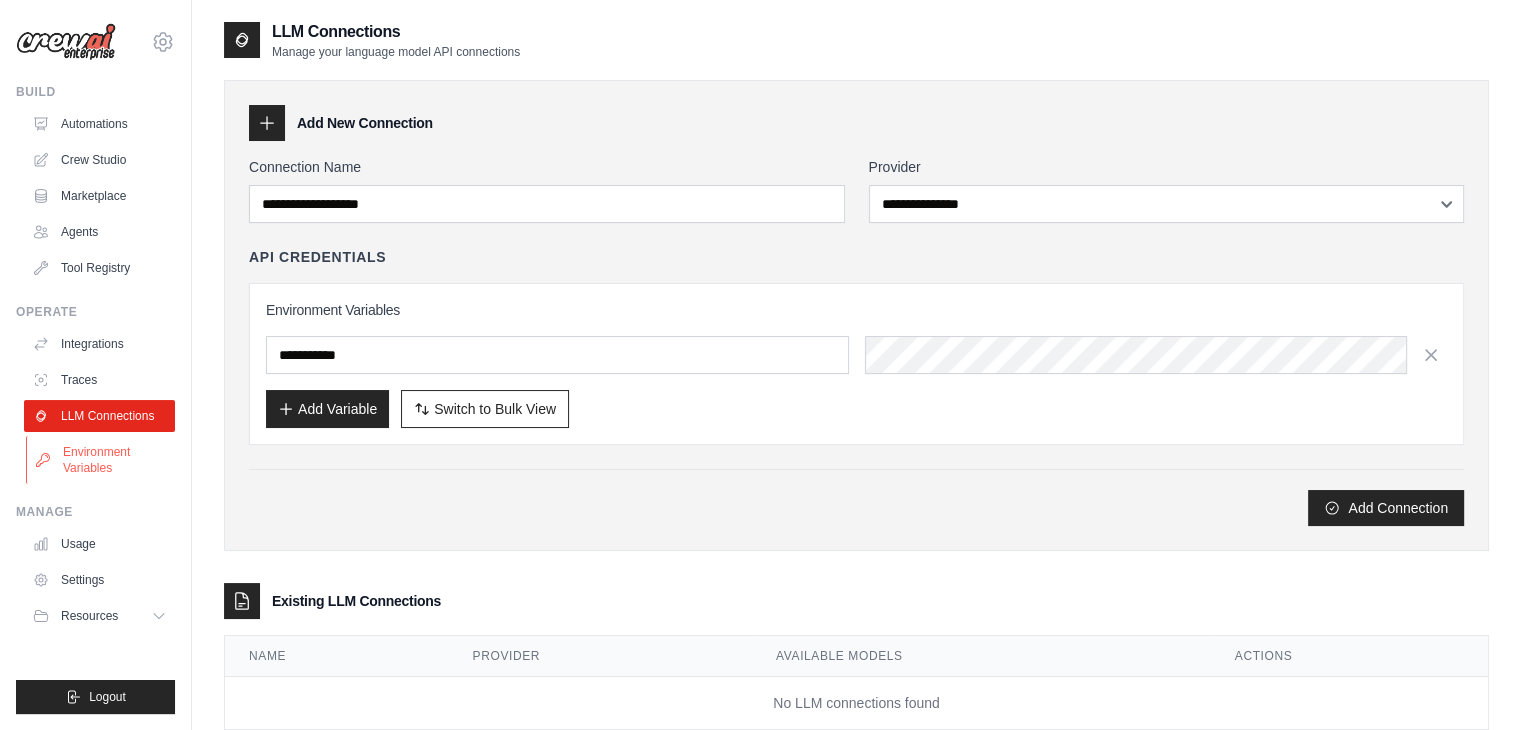 click on "Environment Variables" at bounding box center (101, 460) 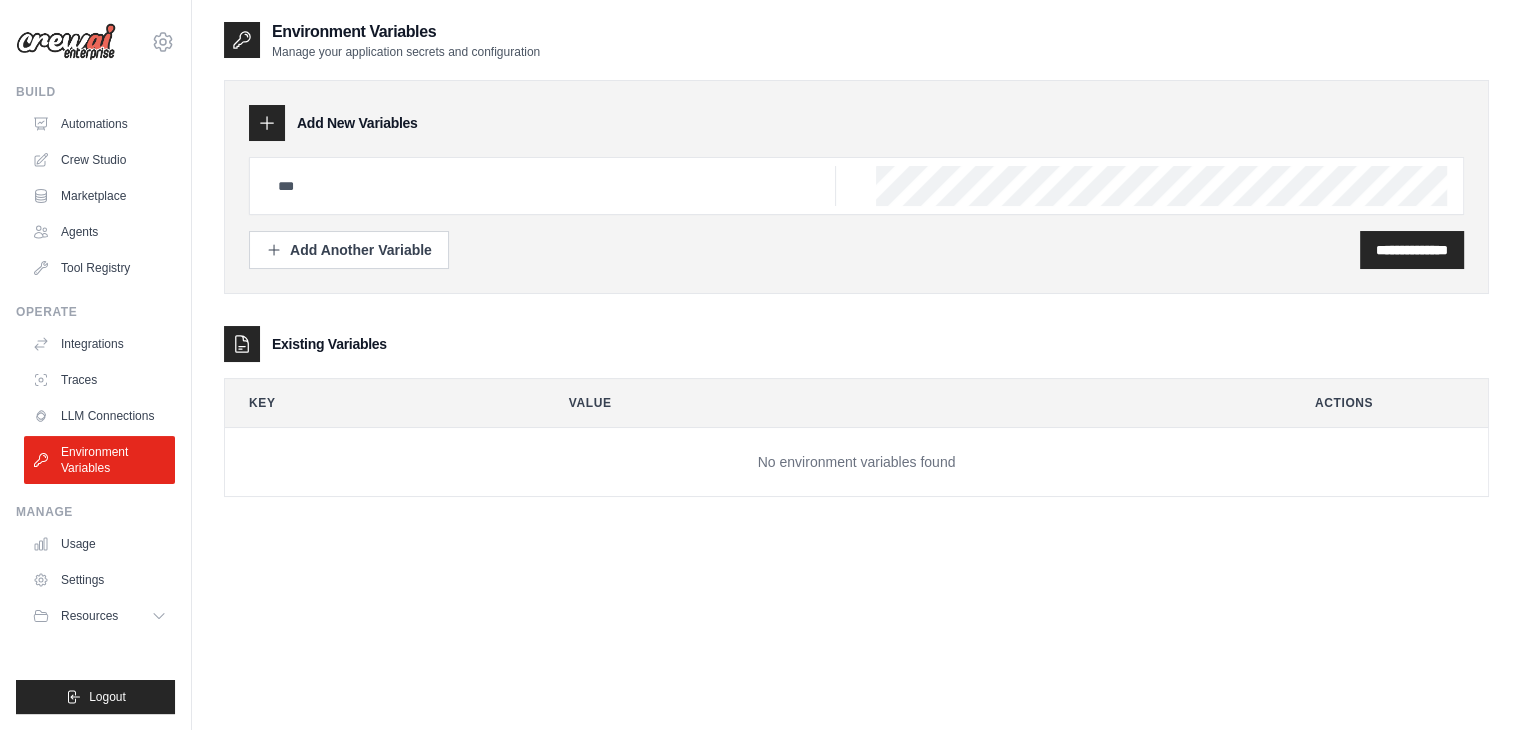 scroll, scrollTop: 40, scrollLeft: 0, axis: vertical 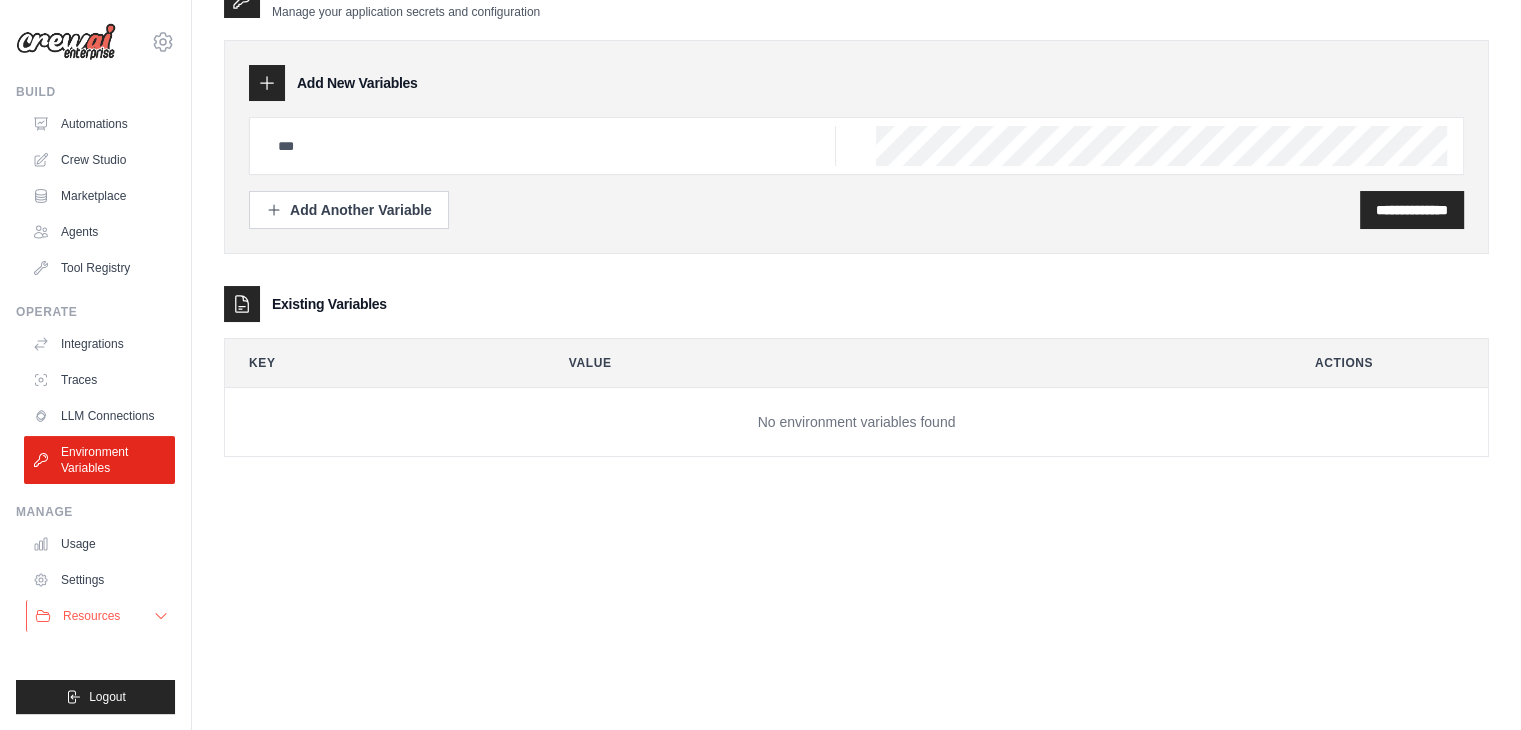 click on "Resources" at bounding box center [101, 616] 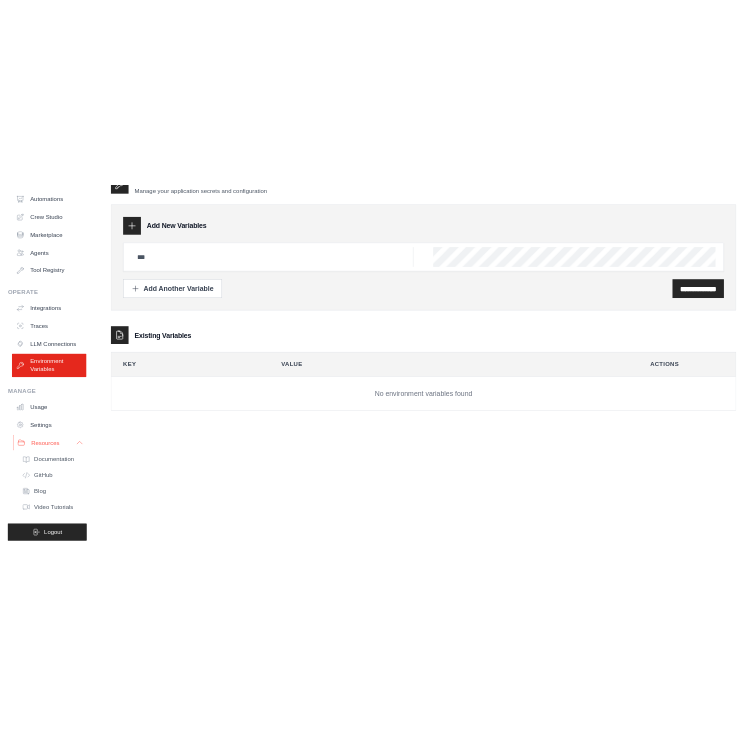 scroll, scrollTop: 116, scrollLeft: 0, axis: vertical 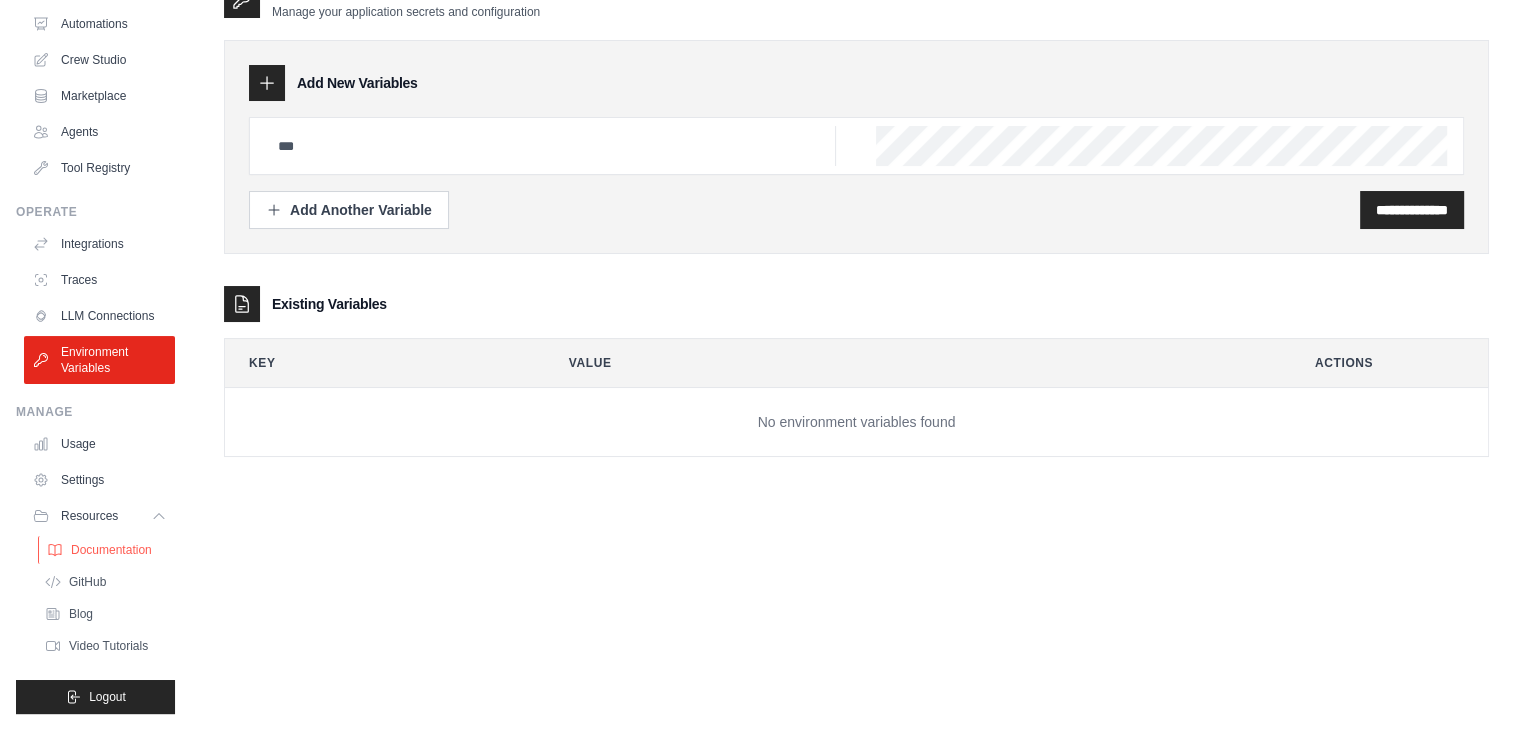 click on "Documentation" at bounding box center (111, 550) 